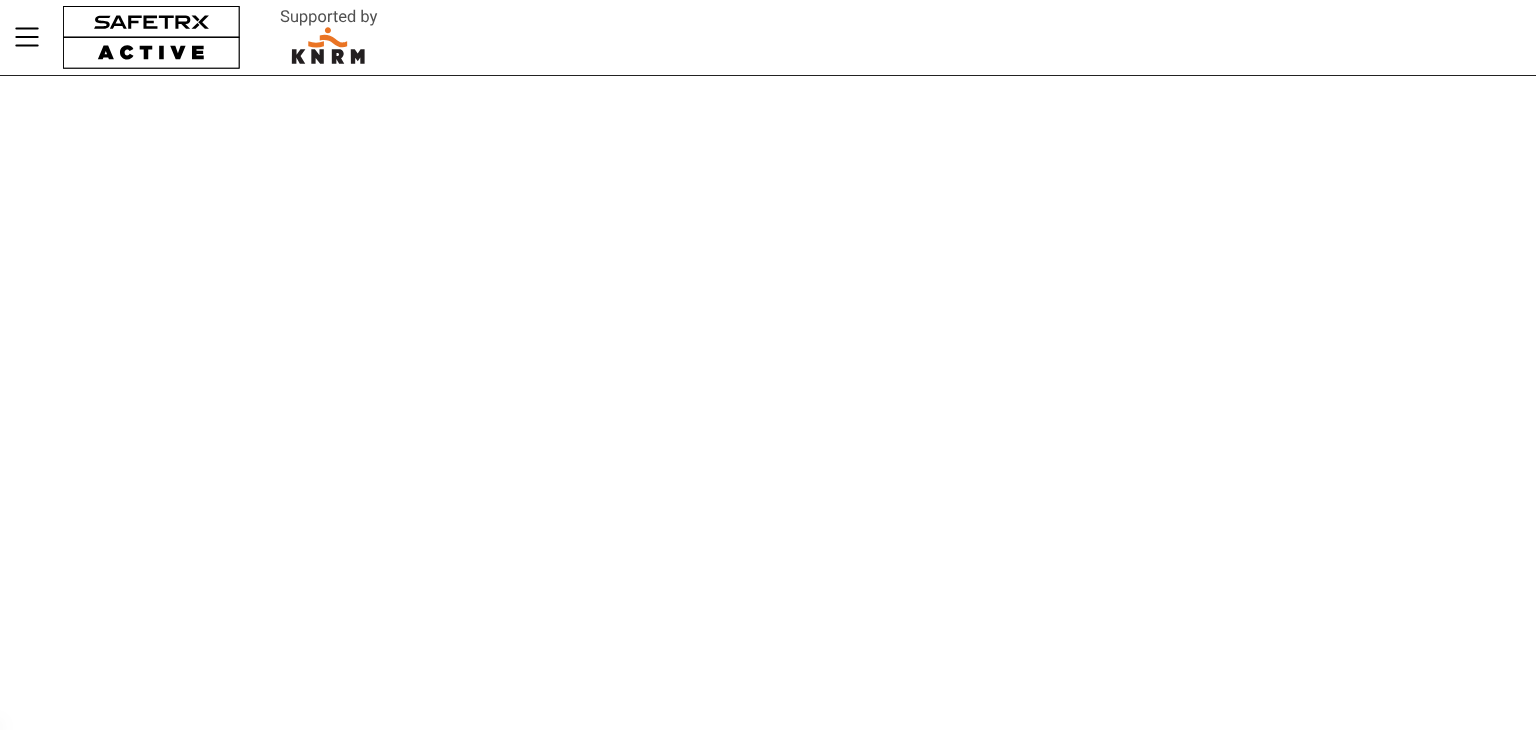 scroll, scrollTop: 0, scrollLeft: 0, axis: both 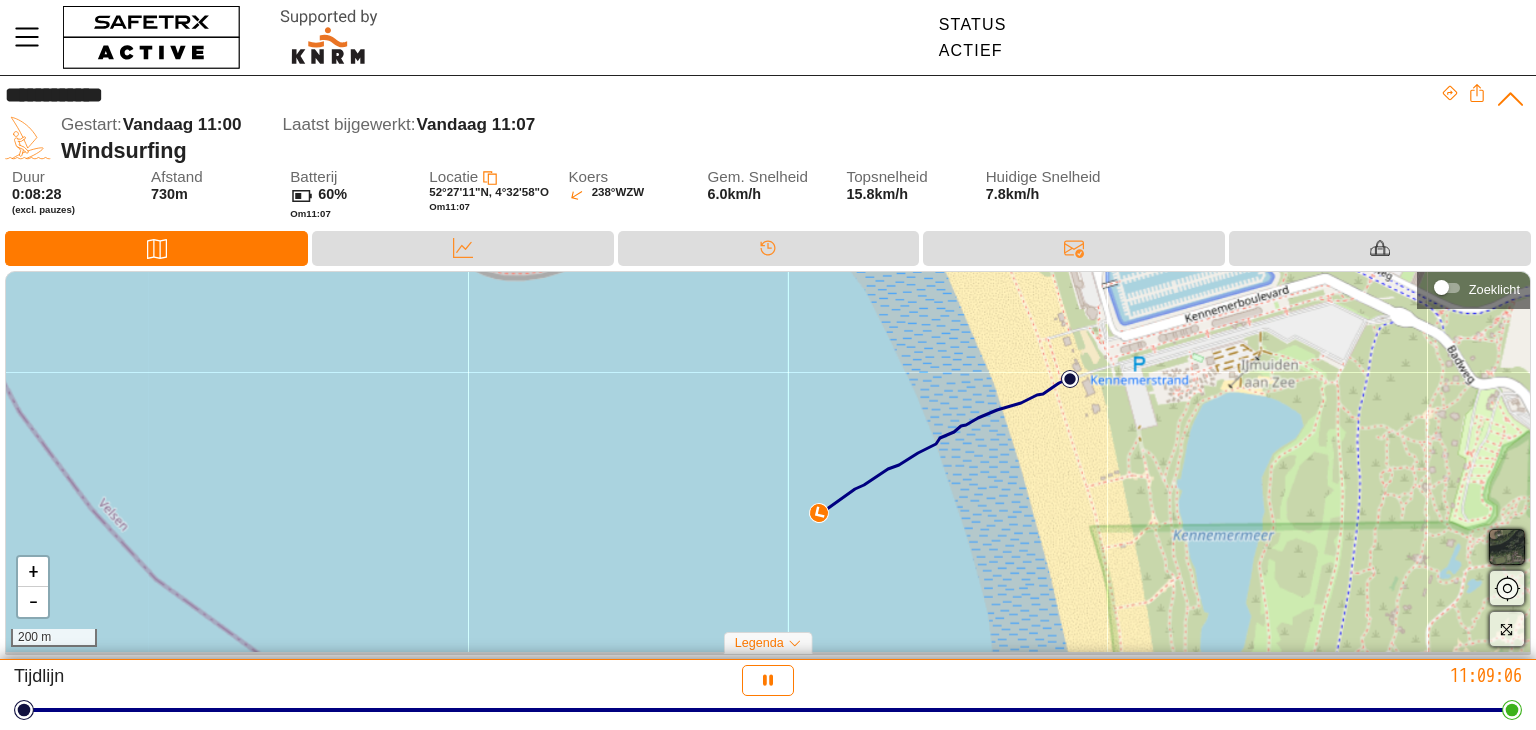 click at bounding box center [1507, 547] 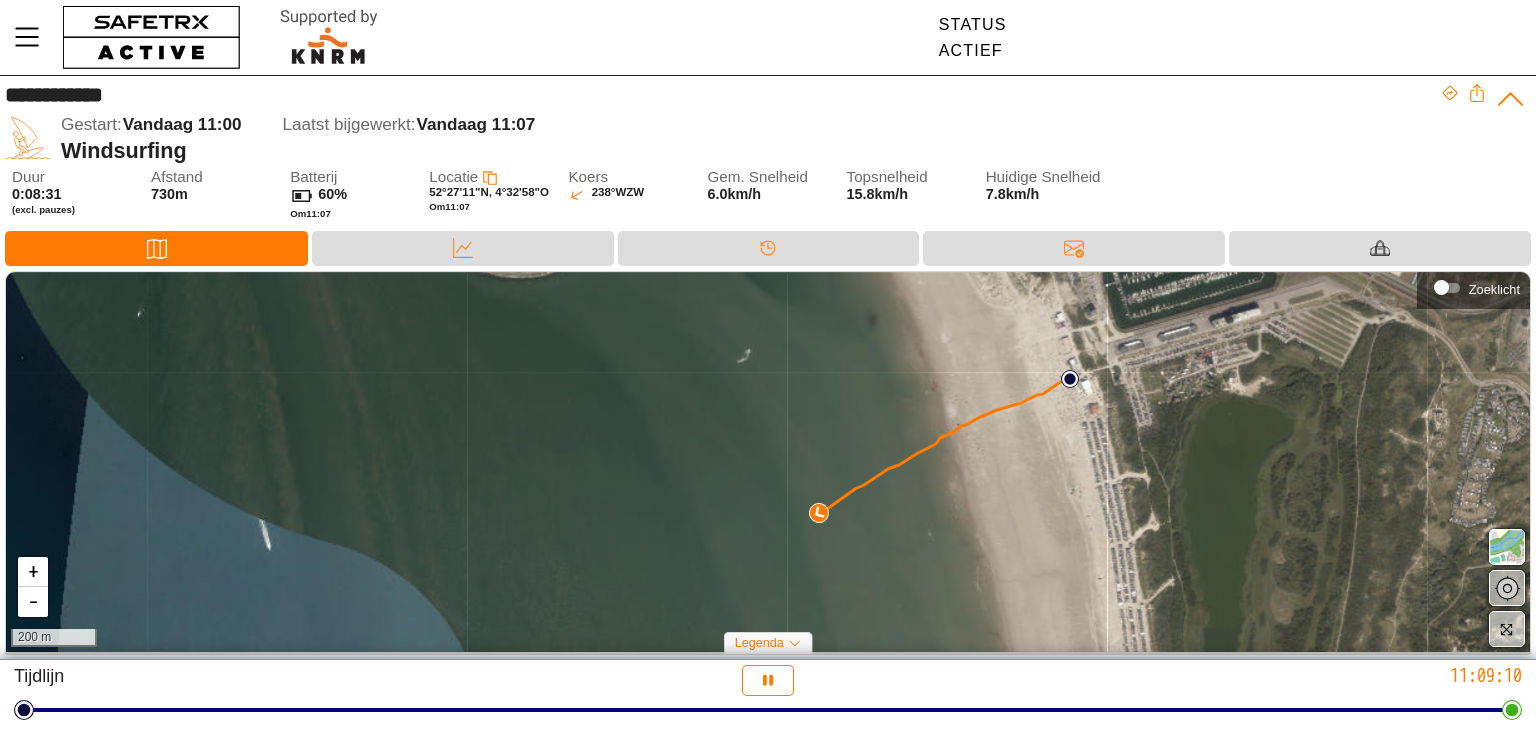 click at bounding box center (1507, 588) 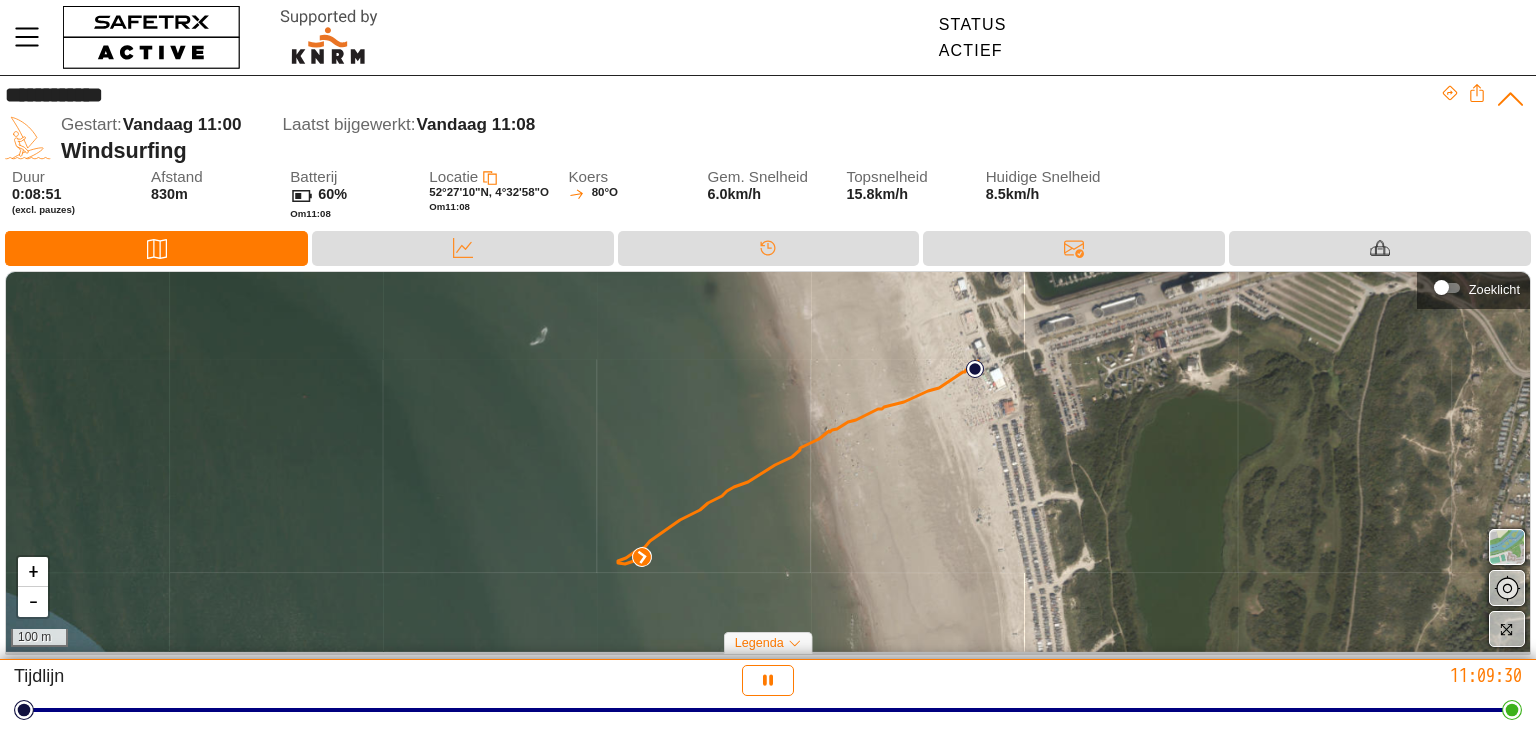click at bounding box center [1507, 547] 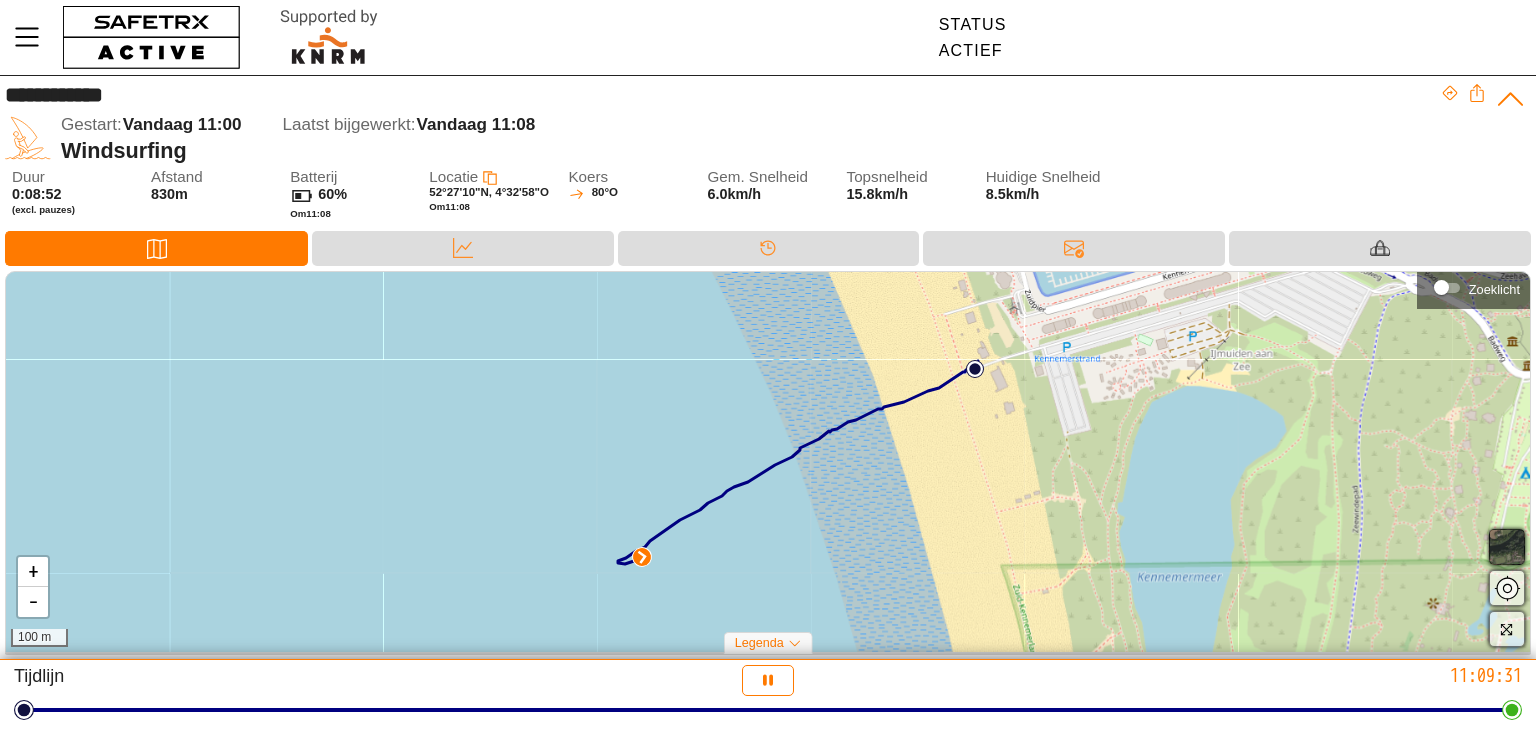 click at bounding box center [1507, 547] 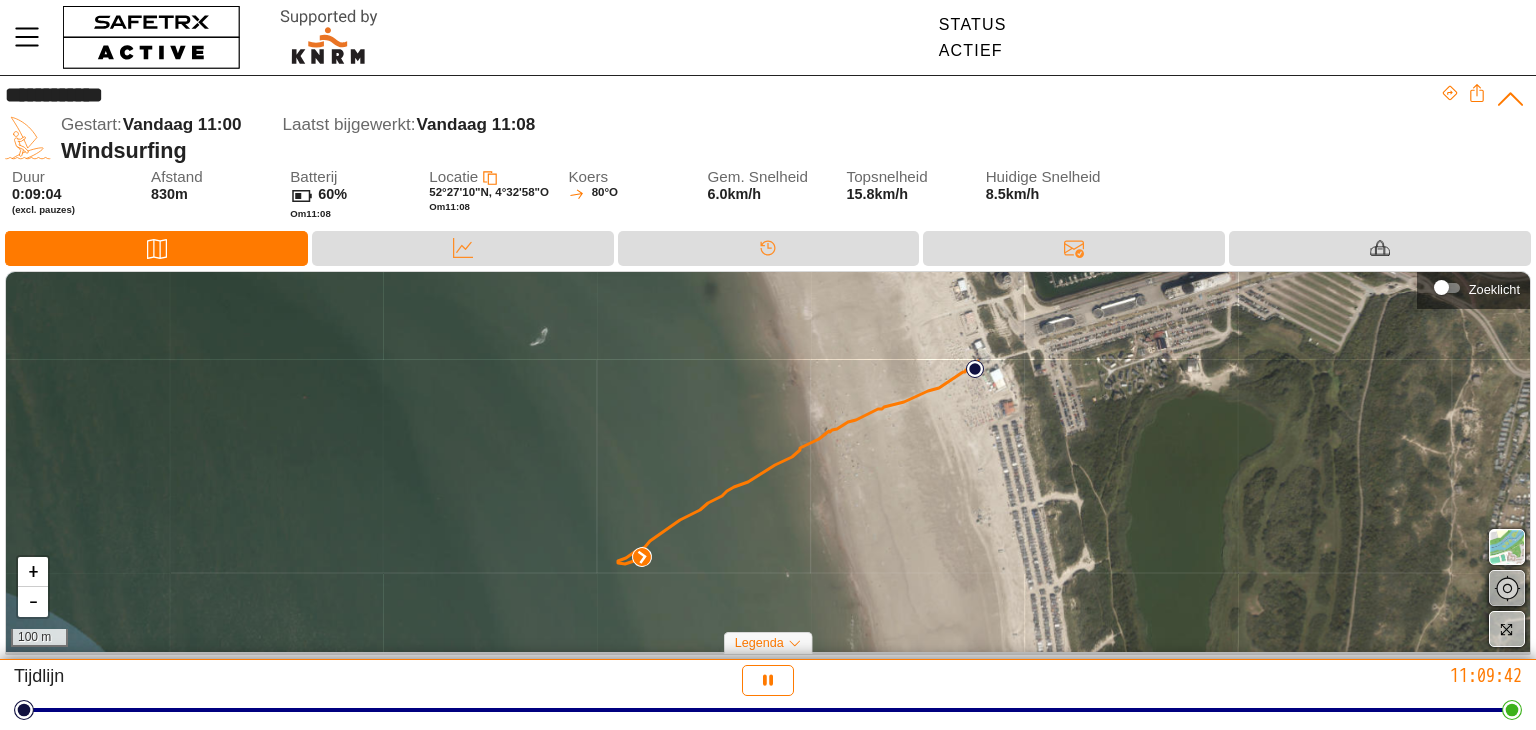 click at bounding box center (1507, 588) 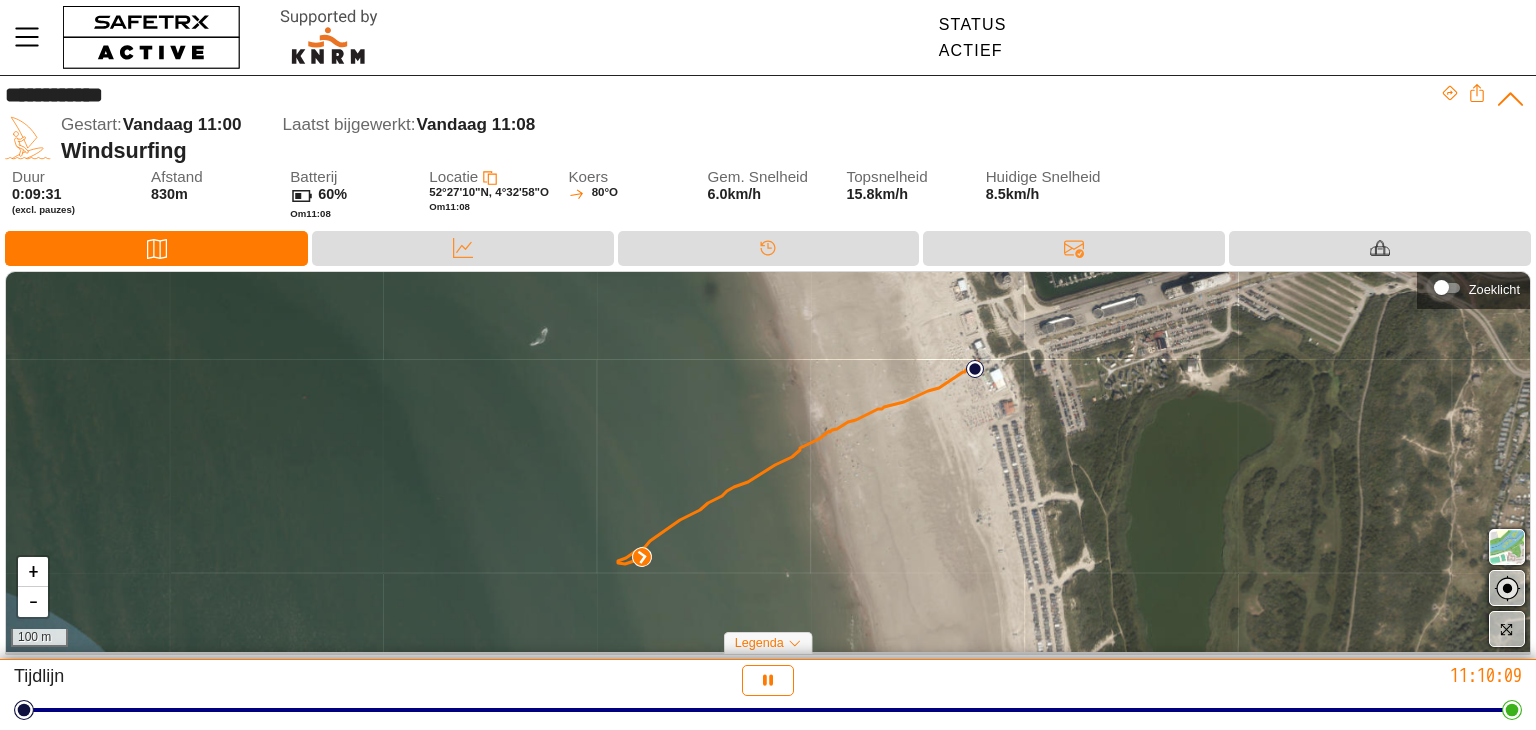 click at bounding box center [1448, 288] 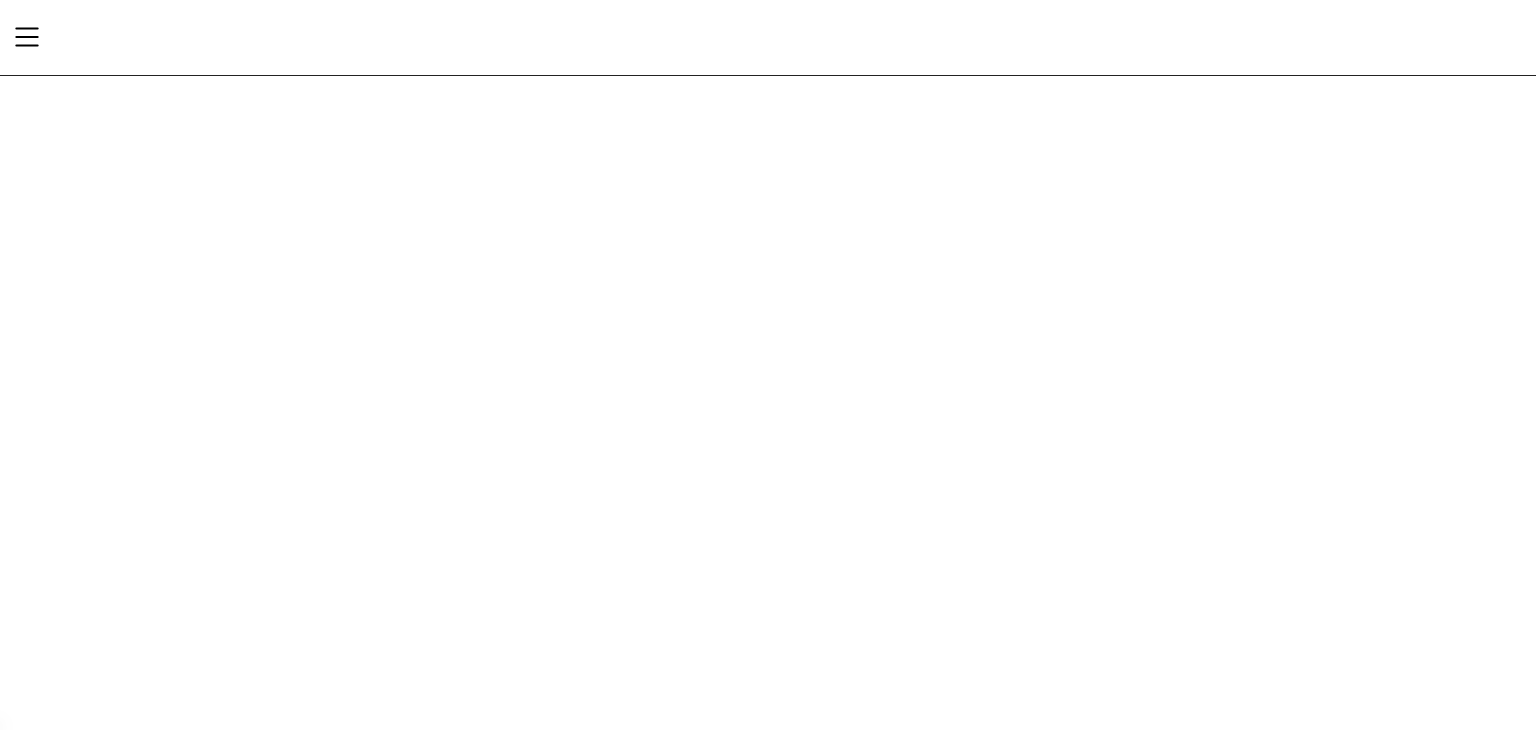 scroll, scrollTop: 0, scrollLeft: 0, axis: both 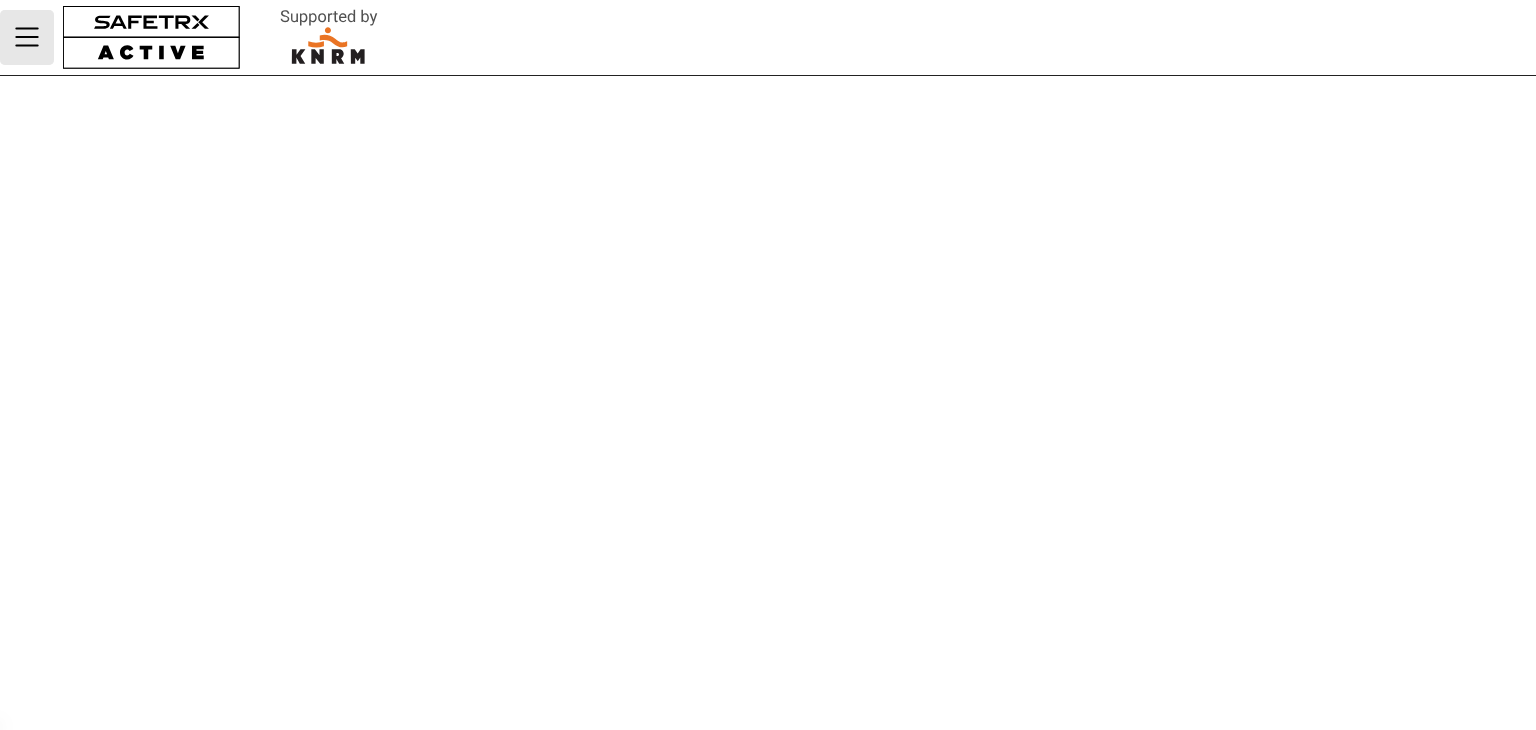 click 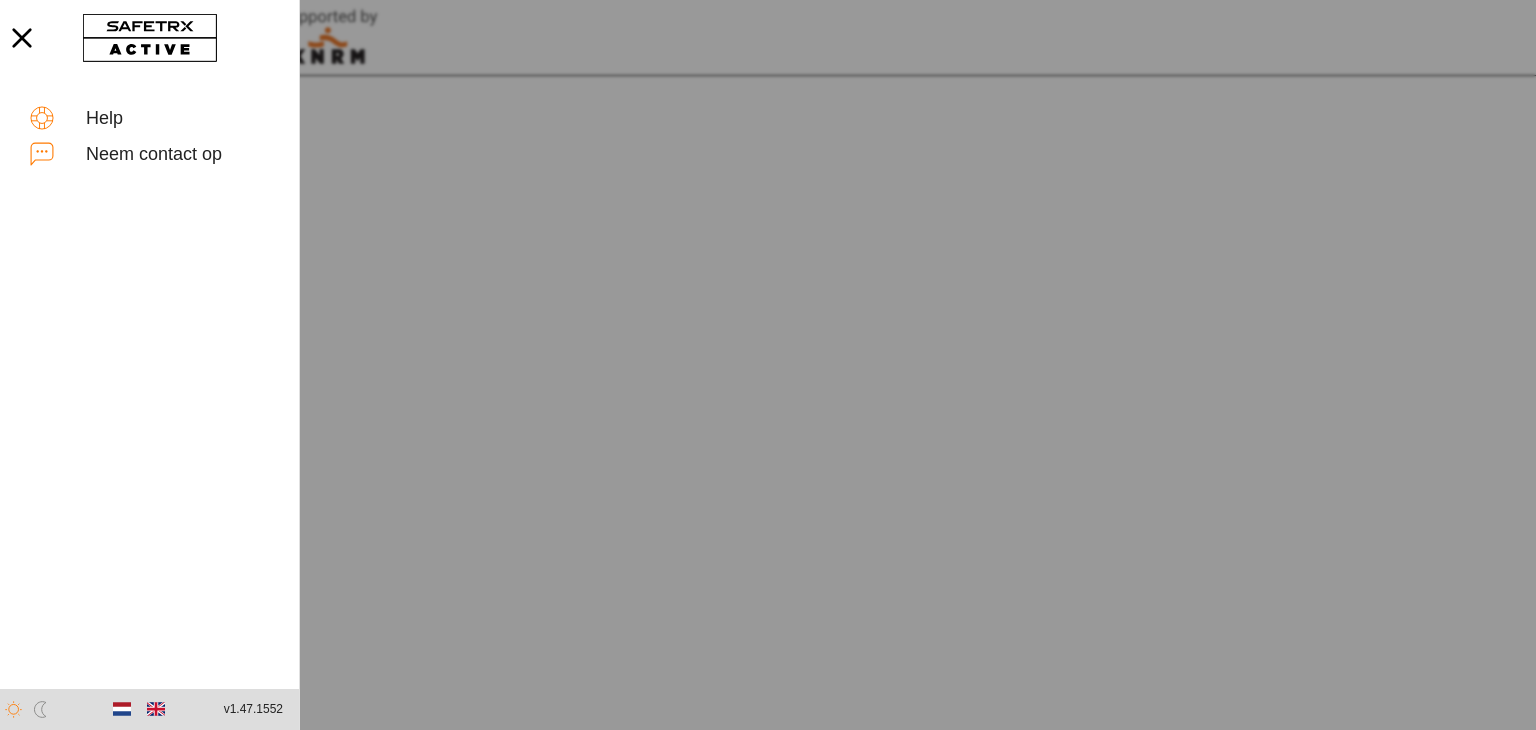 click at bounding box center [768, 365] 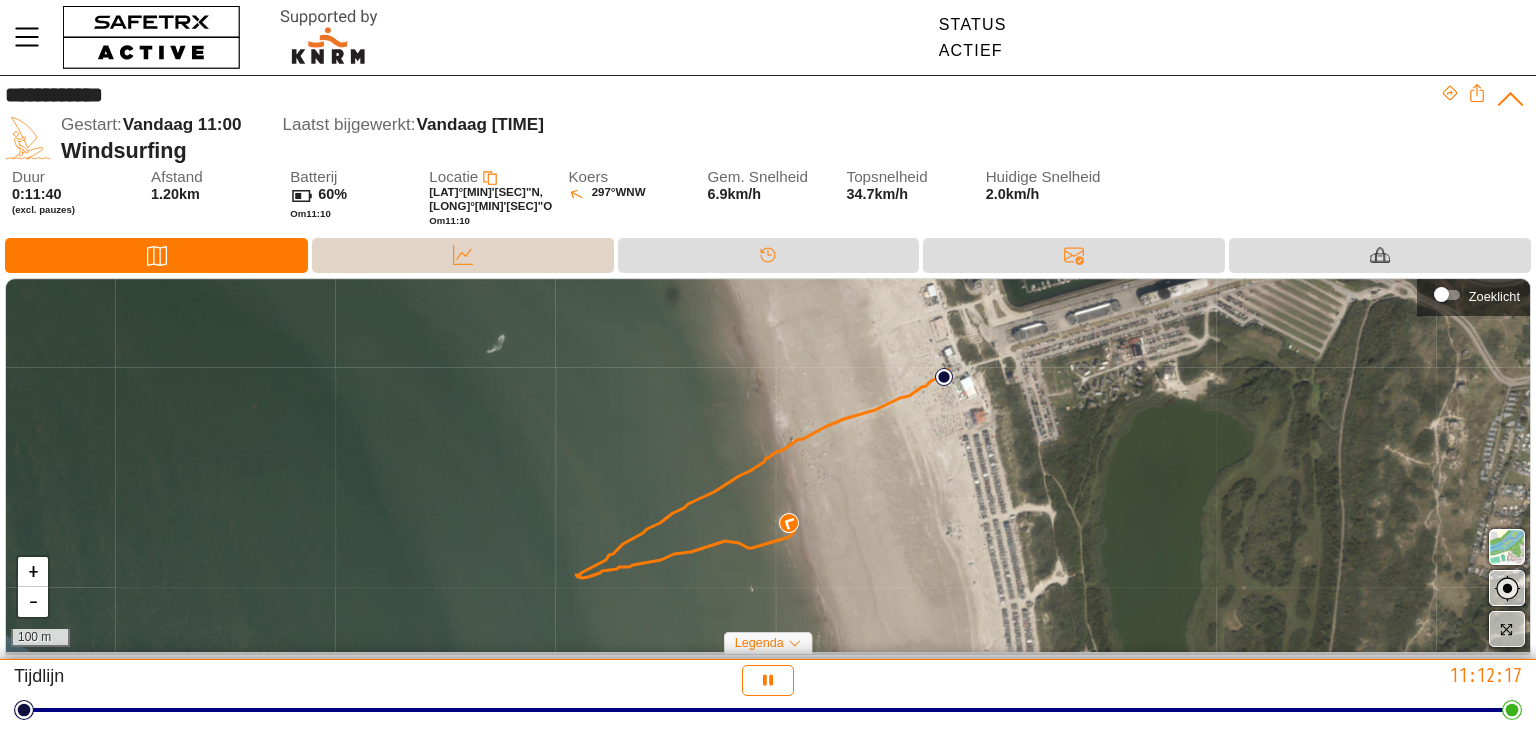 click on "Data" at bounding box center [463, 255] 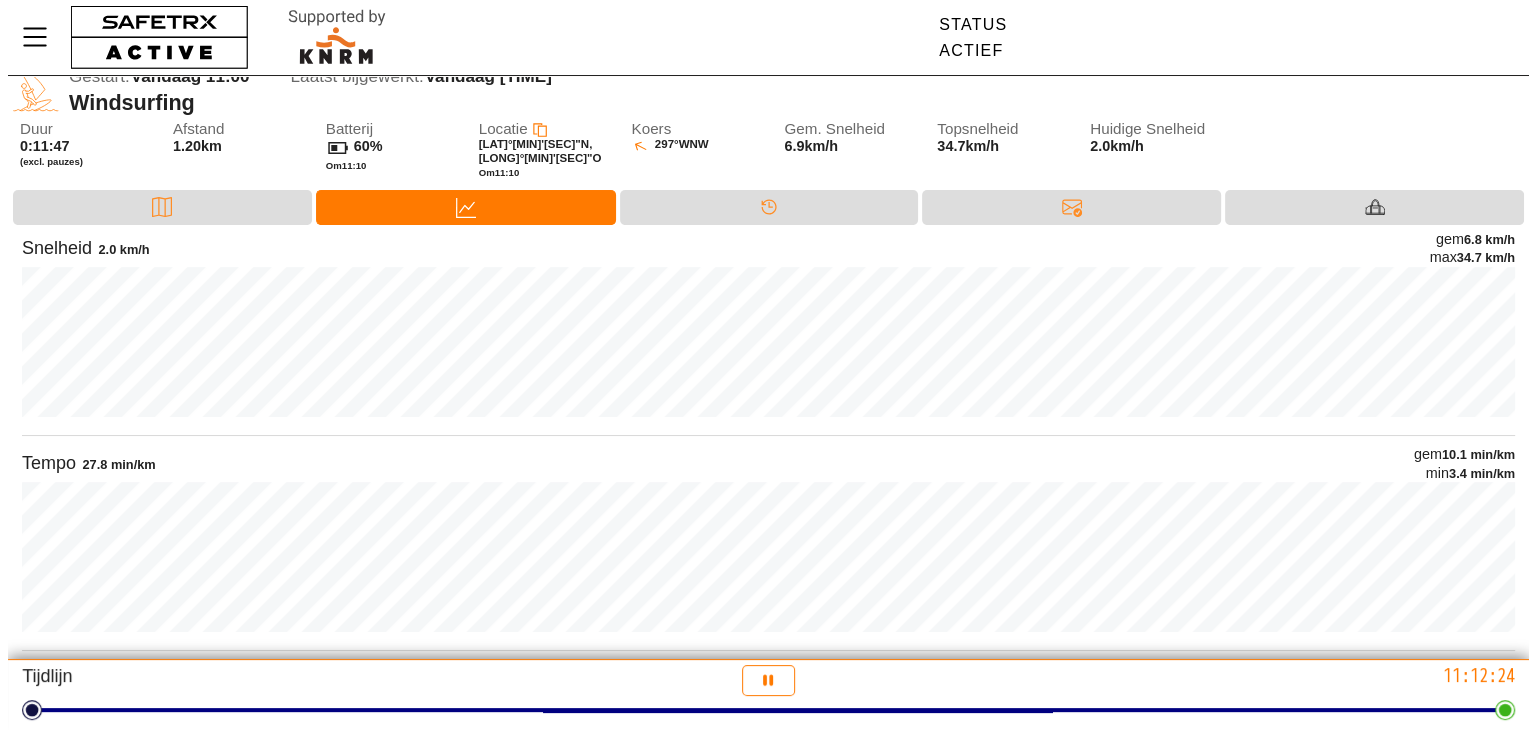 scroll, scrollTop: 0, scrollLeft: 0, axis: both 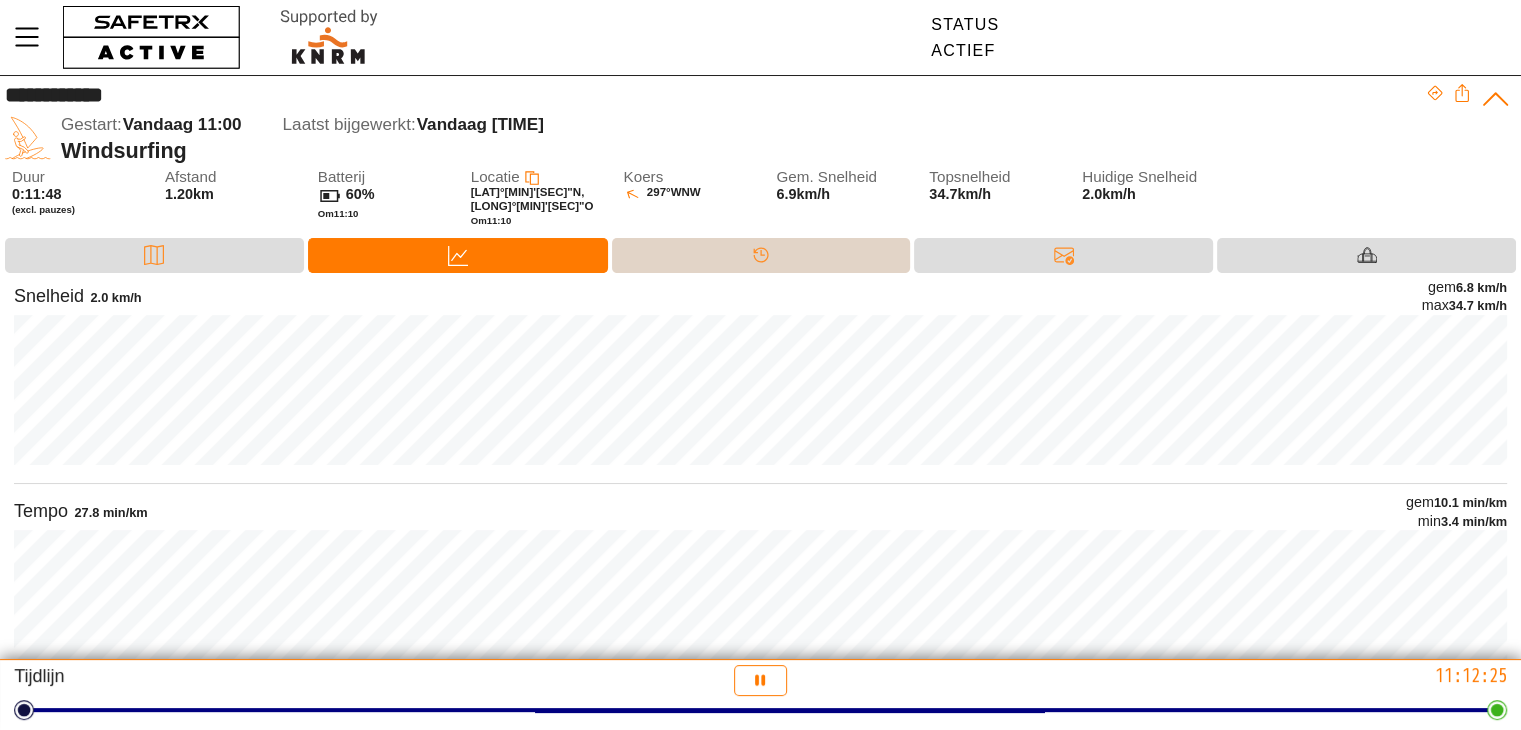 click on "Tijdlijn" at bounding box center [761, 255] 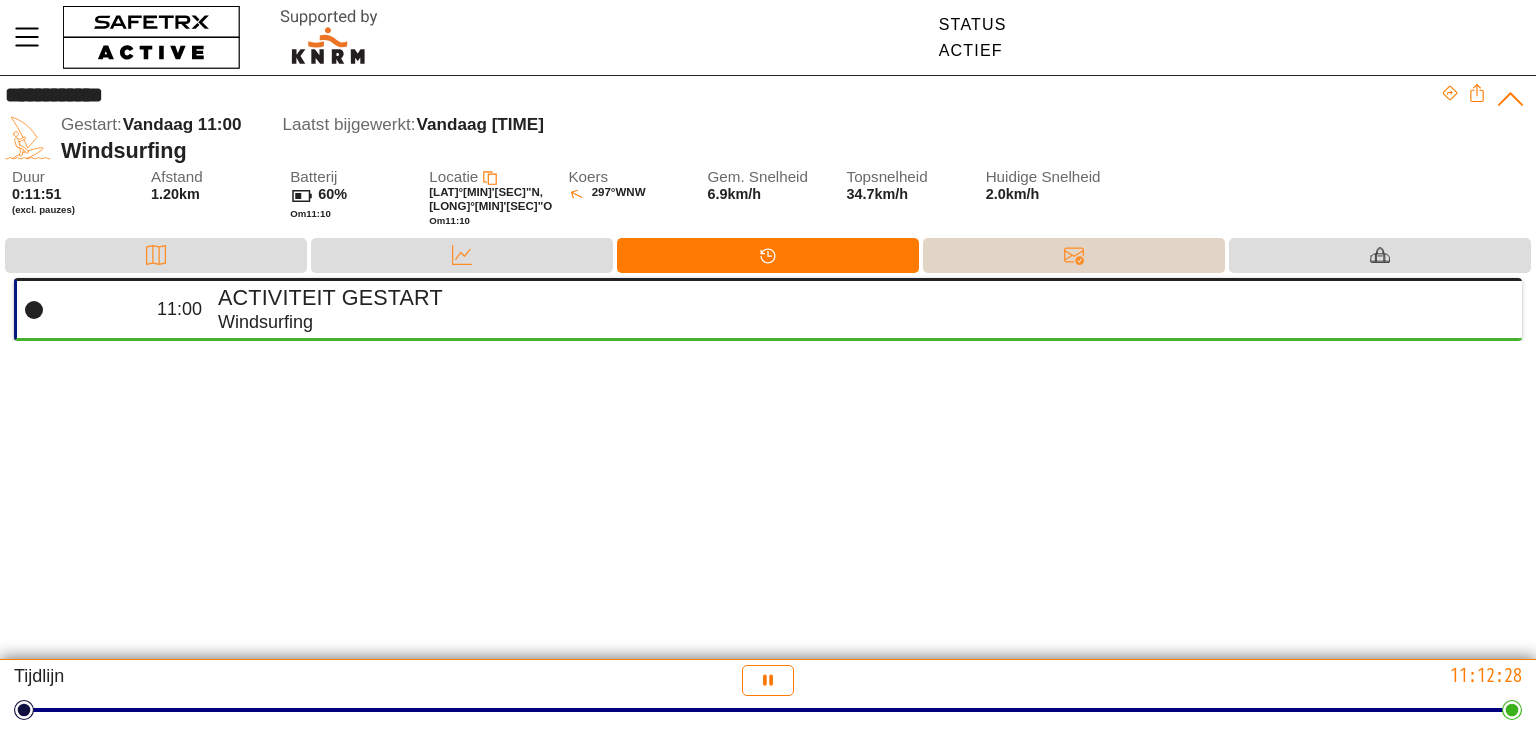 click on "Berichten" at bounding box center (1074, 255) 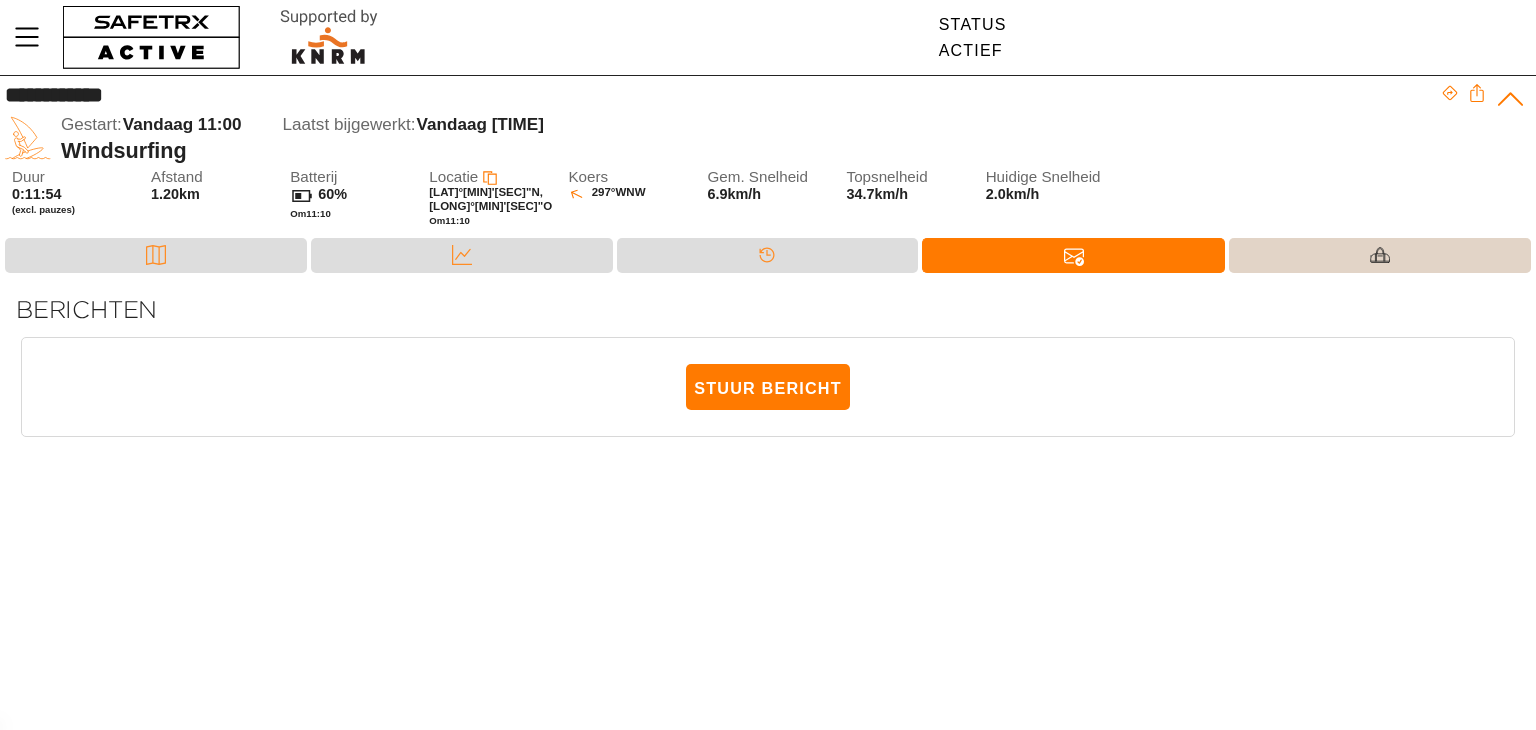 click on "Materiaal" at bounding box center (1380, 255) 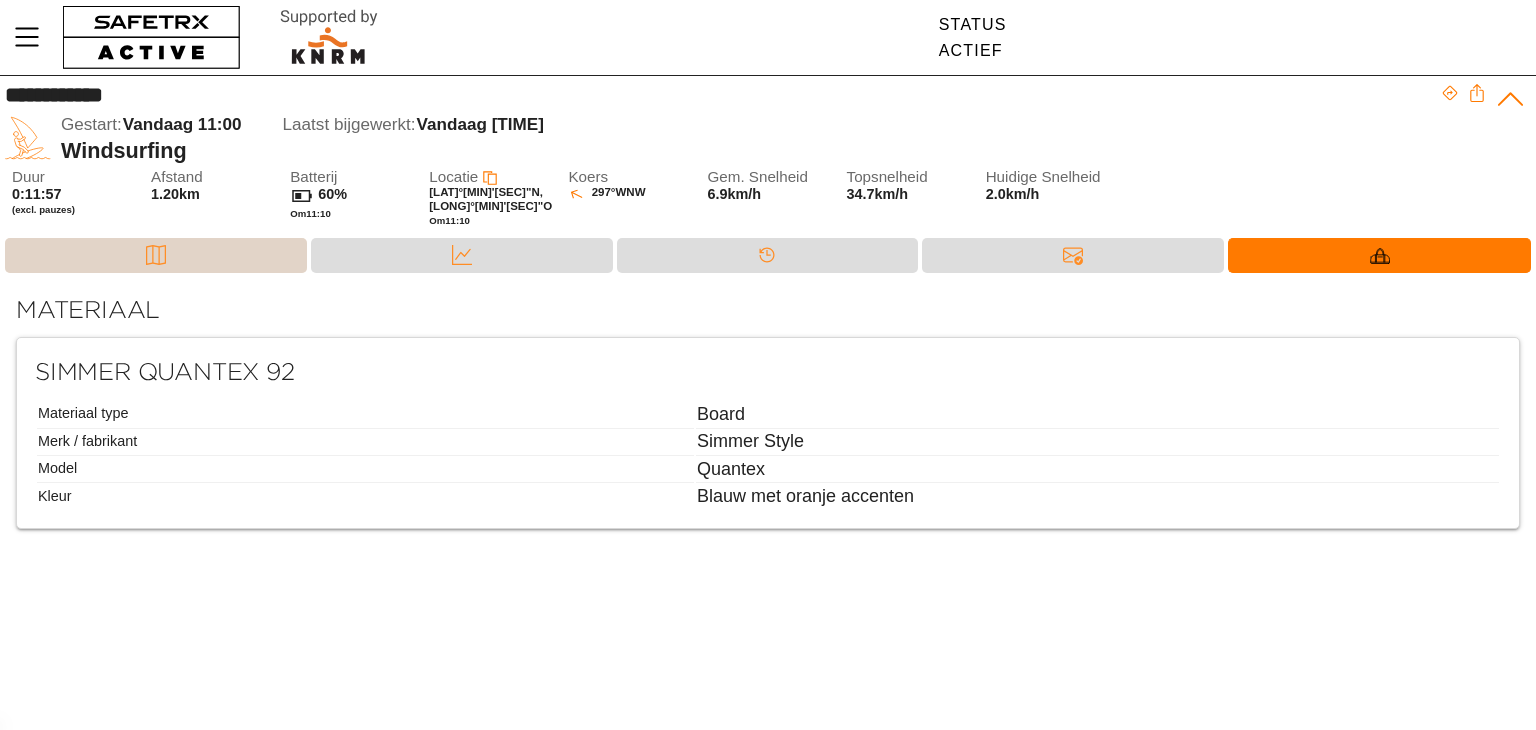 click on "Kaart" at bounding box center (156, 255) 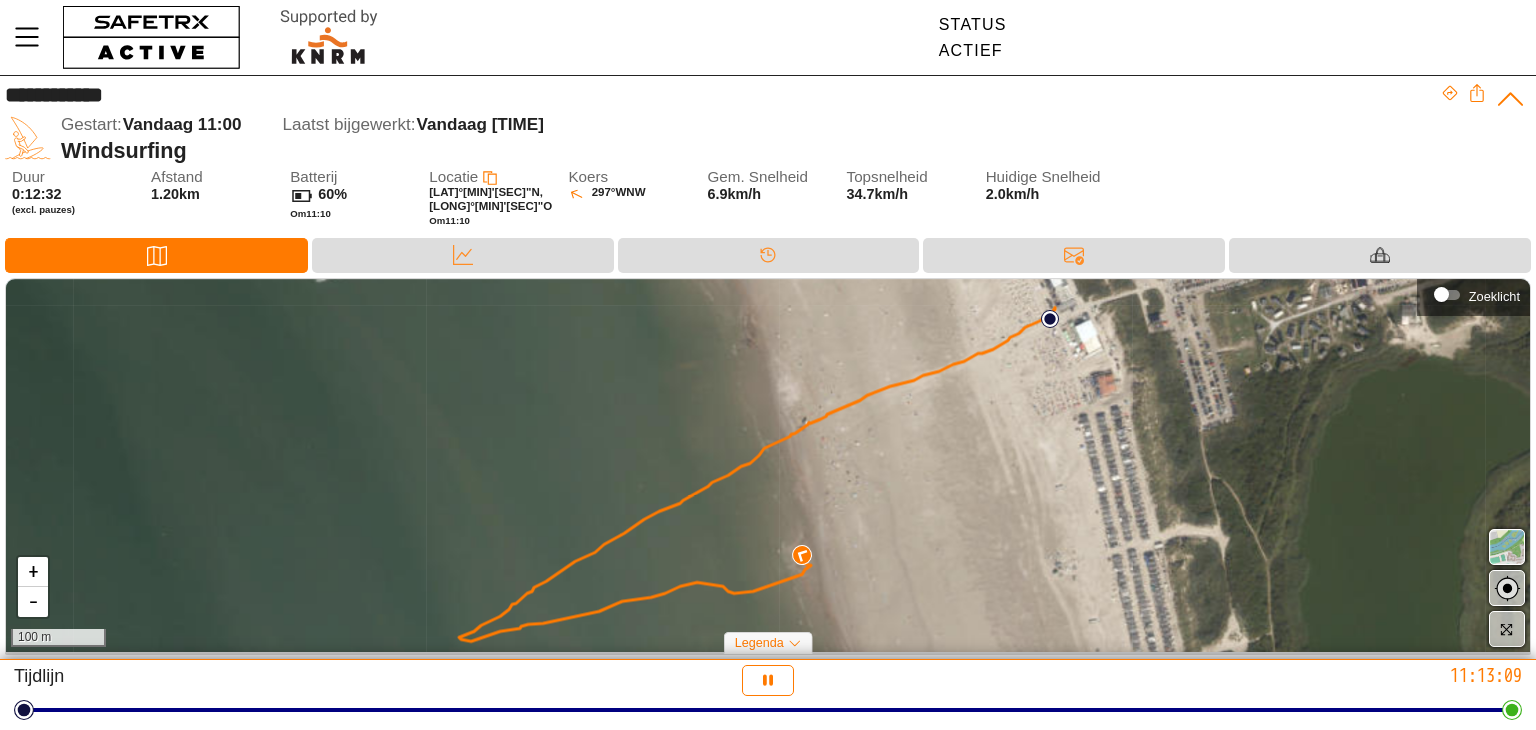 click at bounding box center (1507, 547) 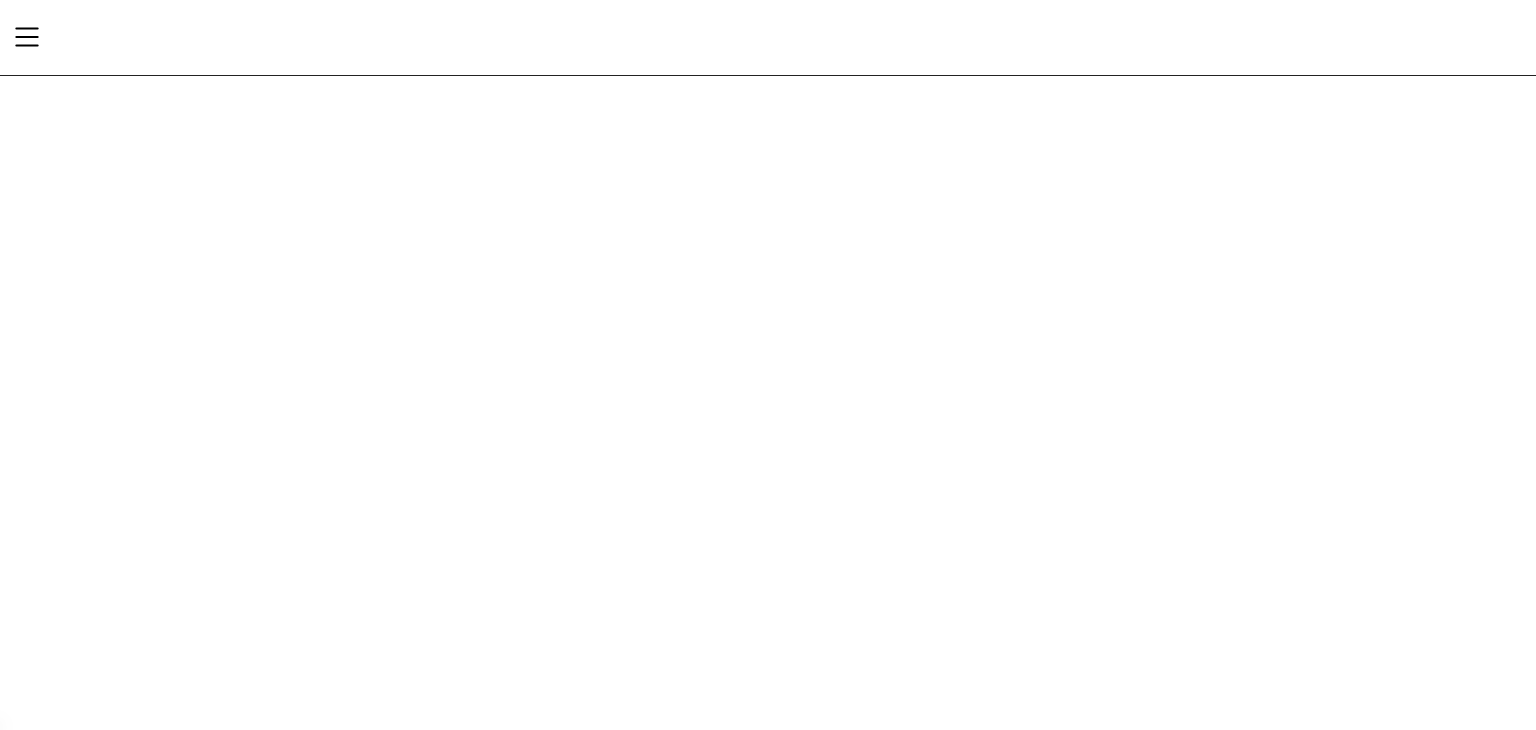 scroll, scrollTop: 0, scrollLeft: 0, axis: both 